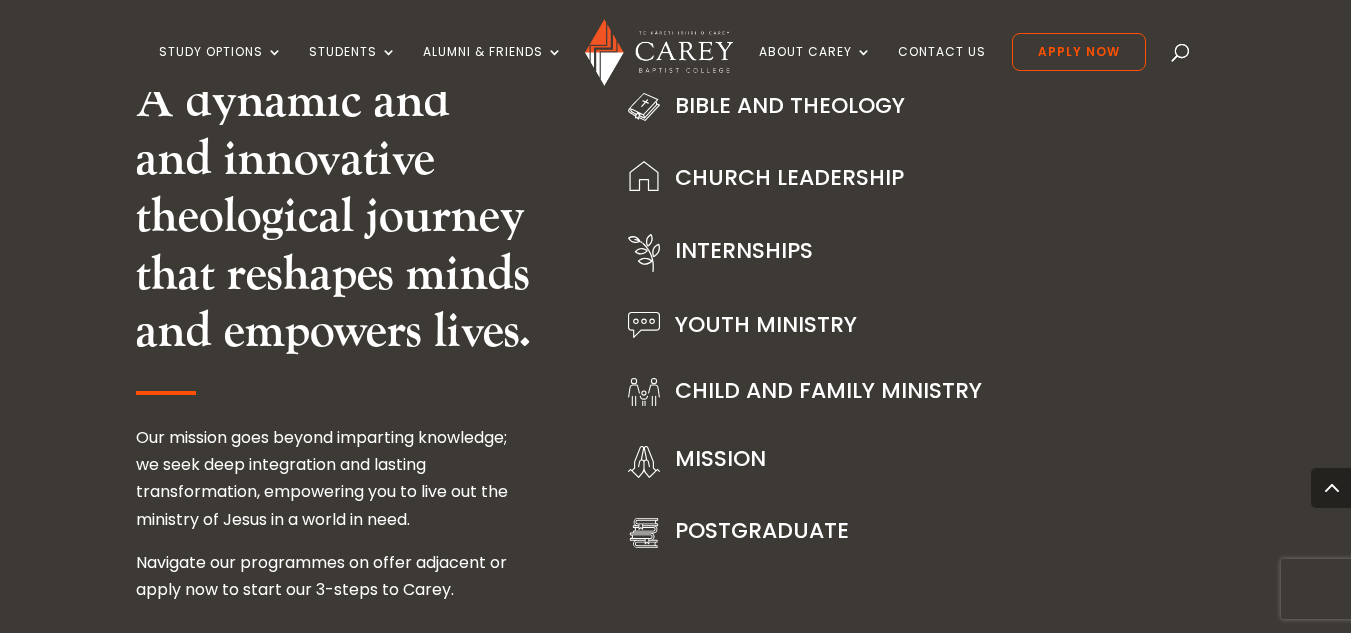scroll, scrollTop: 2477, scrollLeft: 0, axis: vertical 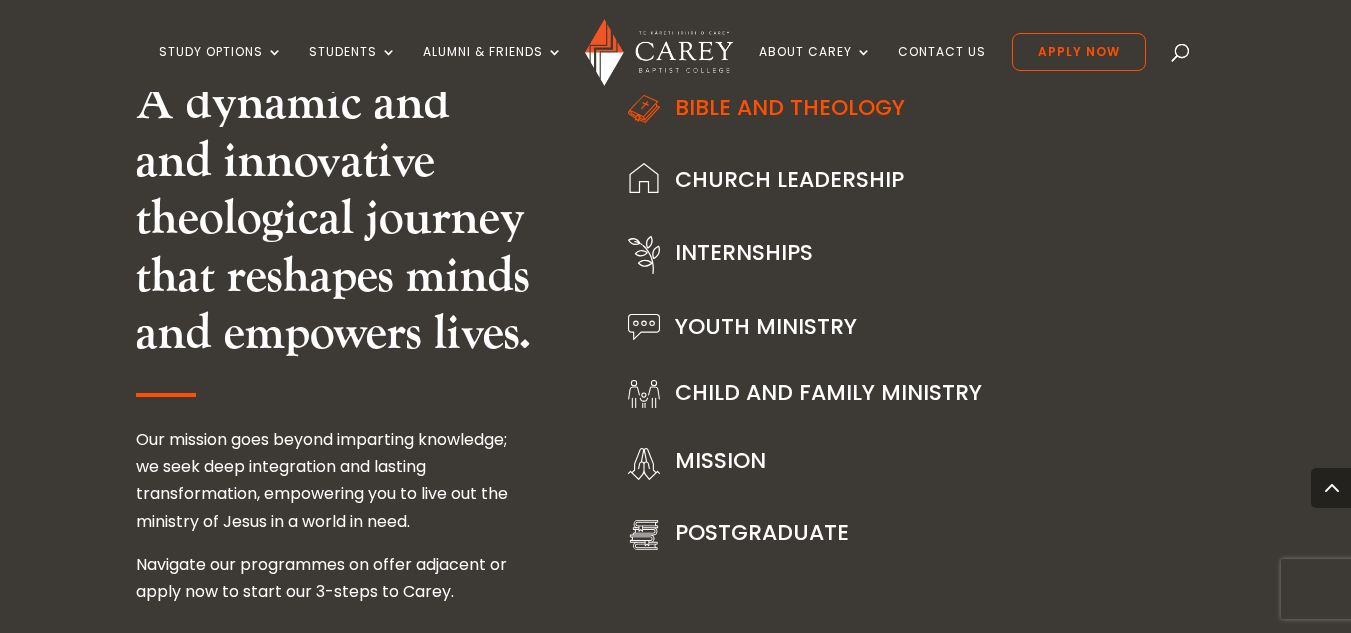 click on "Bible and Theology" at bounding box center (903, 109) 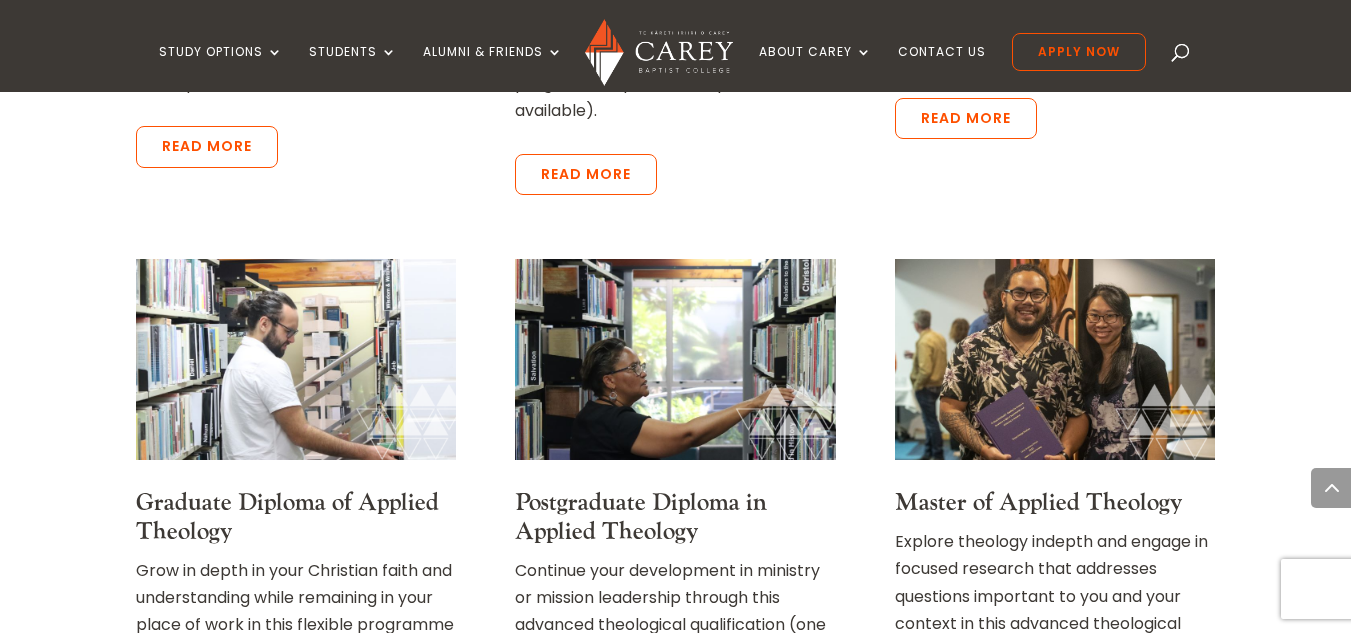 scroll, scrollTop: 1723, scrollLeft: 0, axis: vertical 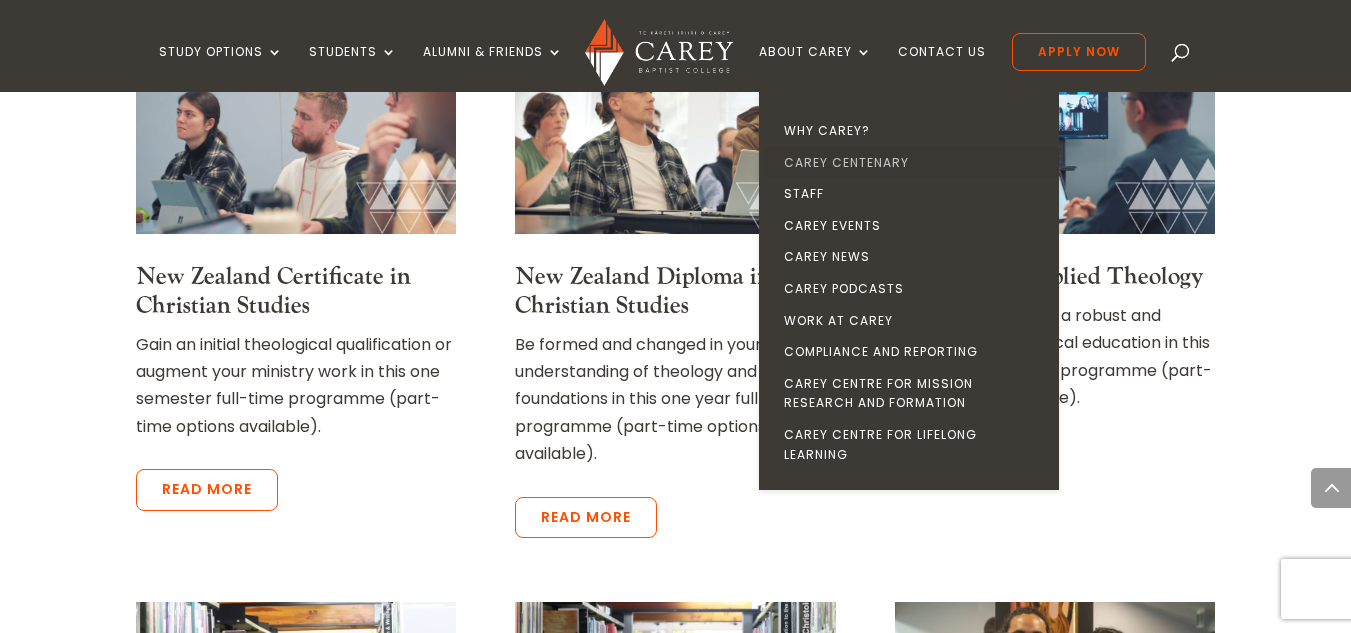 click on "Carey Centenary" at bounding box center (914, 163) 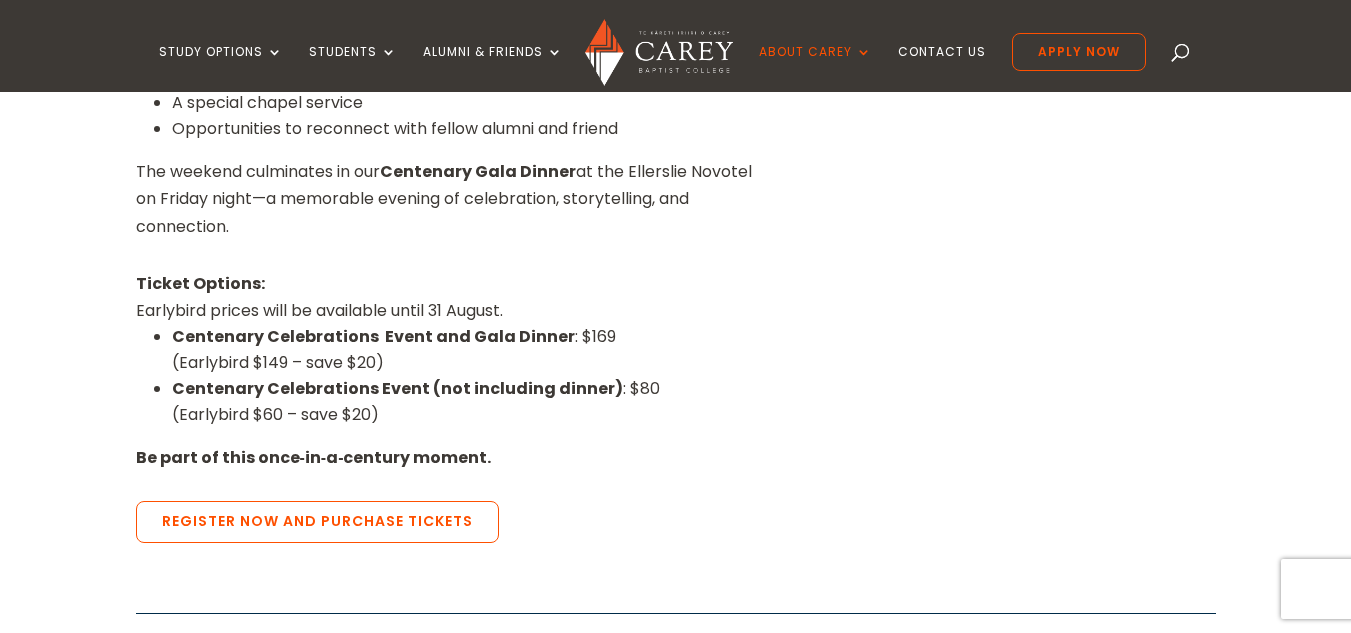 scroll, scrollTop: 0, scrollLeft: 0, axis: both 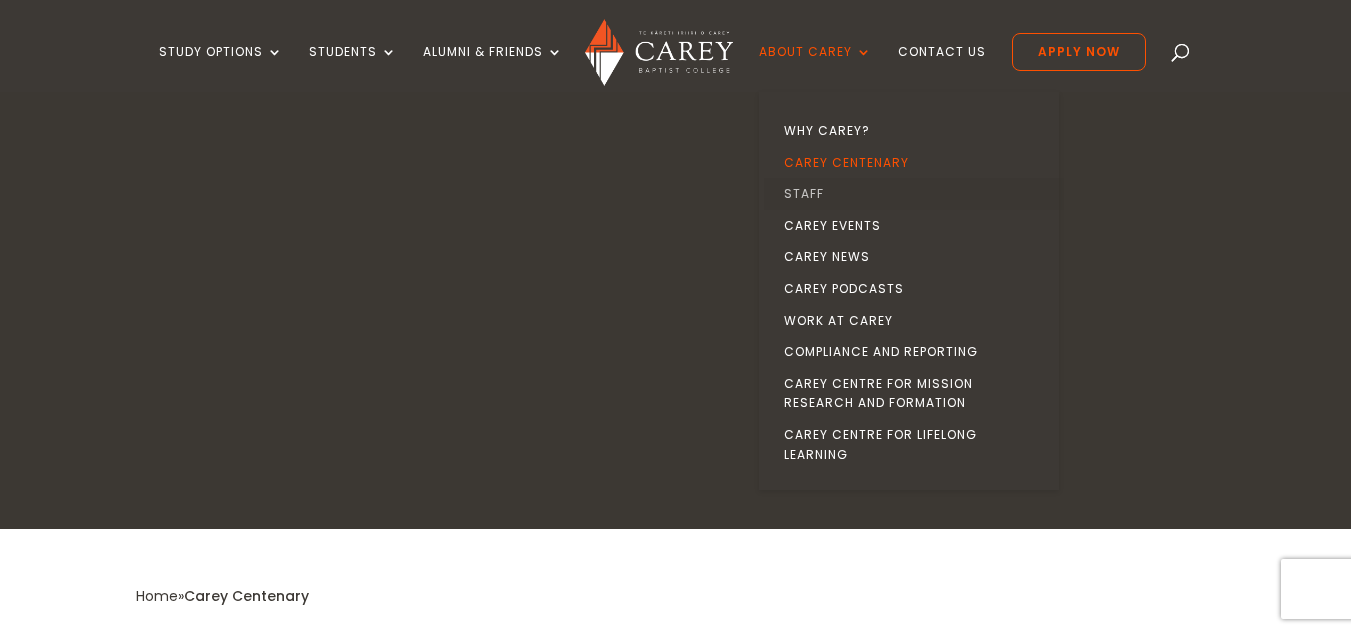 click on "Staff" at bounding box center [914, 194] 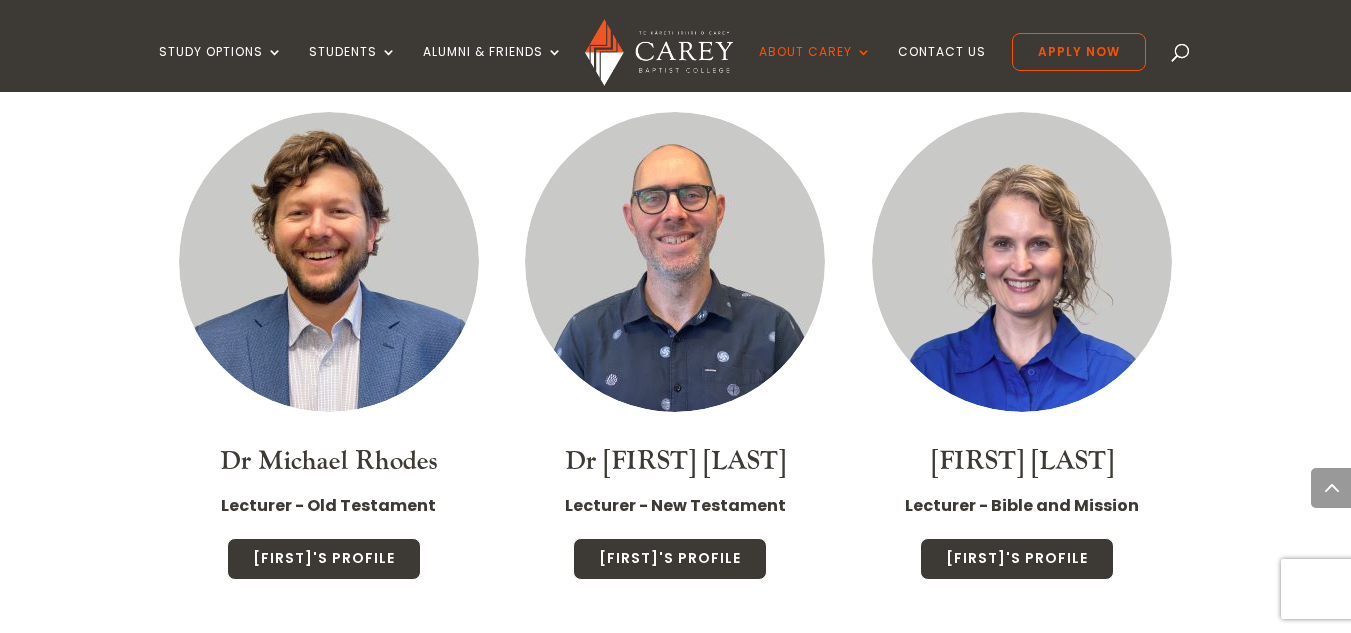 scroll, scrollTop: 4803, scrollLeft: 0, axis: vertical 